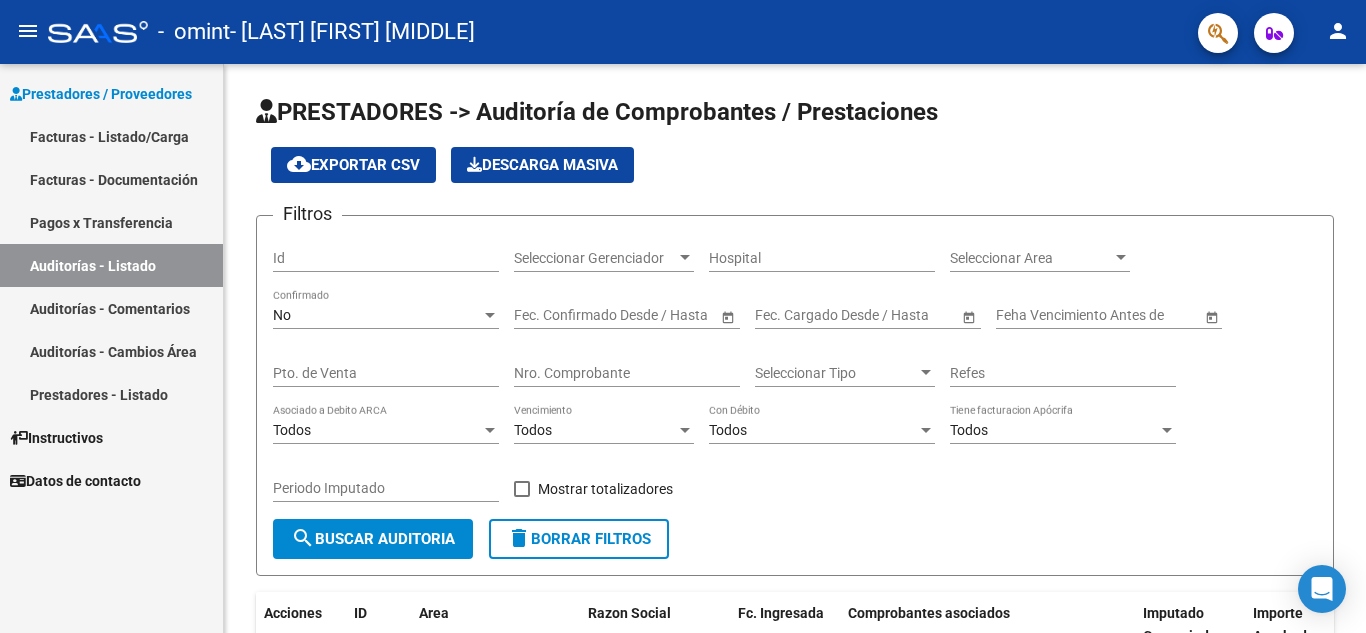 scroll, scrollTop: 0, scrollLeft: 0, axis: both 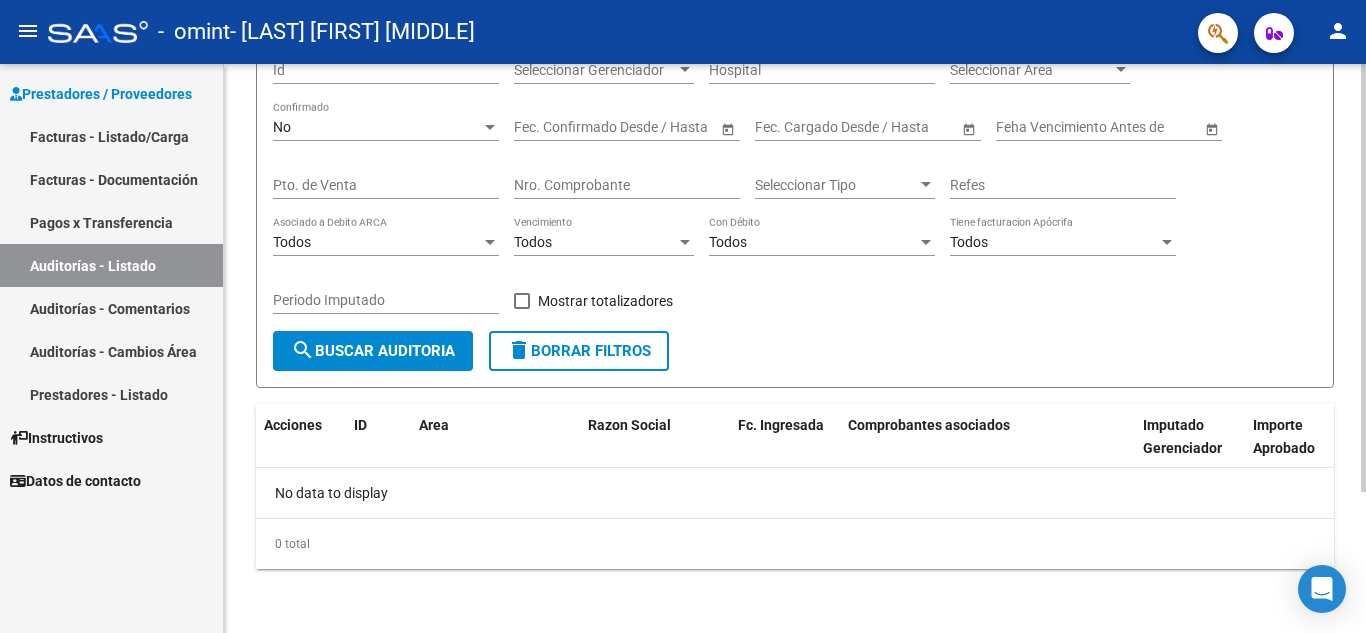 click 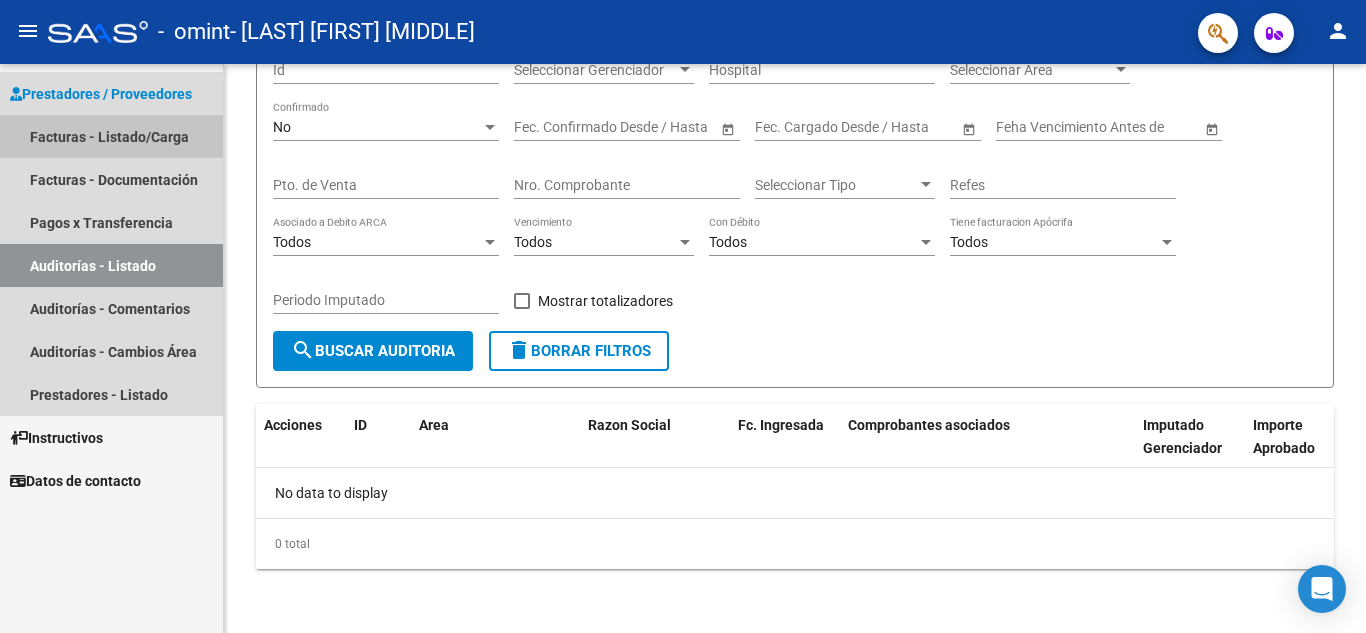 click on "Facturas - Listado/Carga" at bounding box center [111, 136] 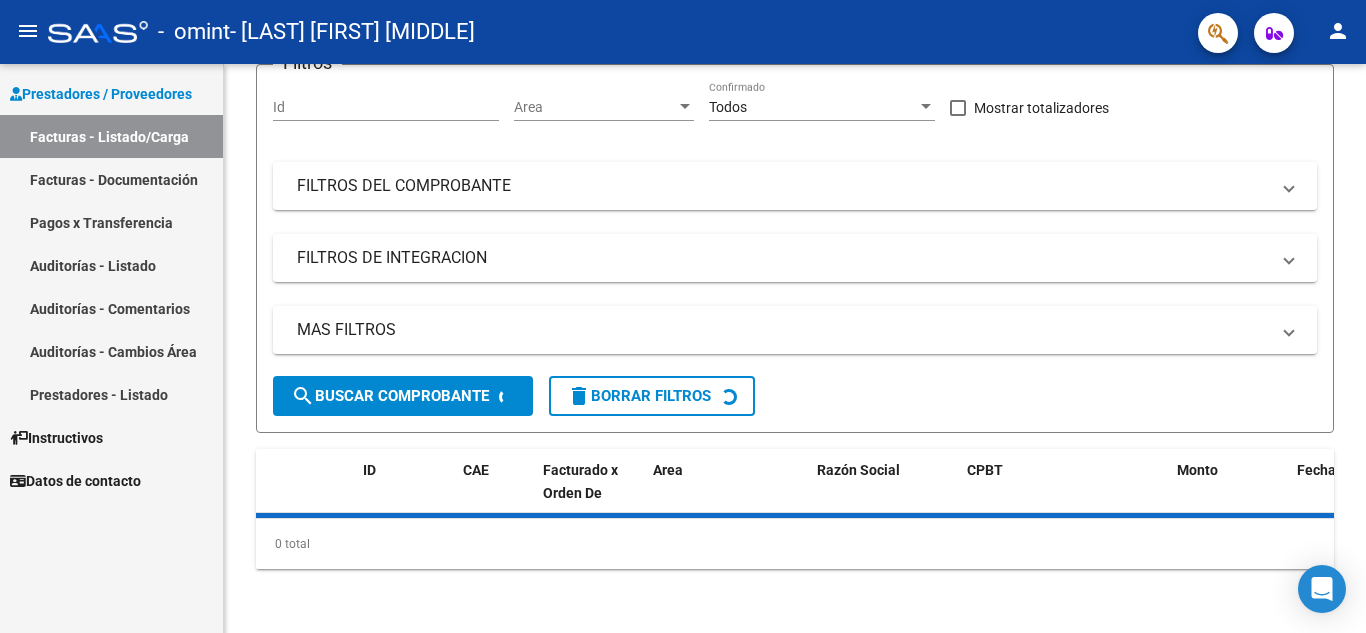 scroll, scrollTop: 0, scrollLeft: 0, axis: both 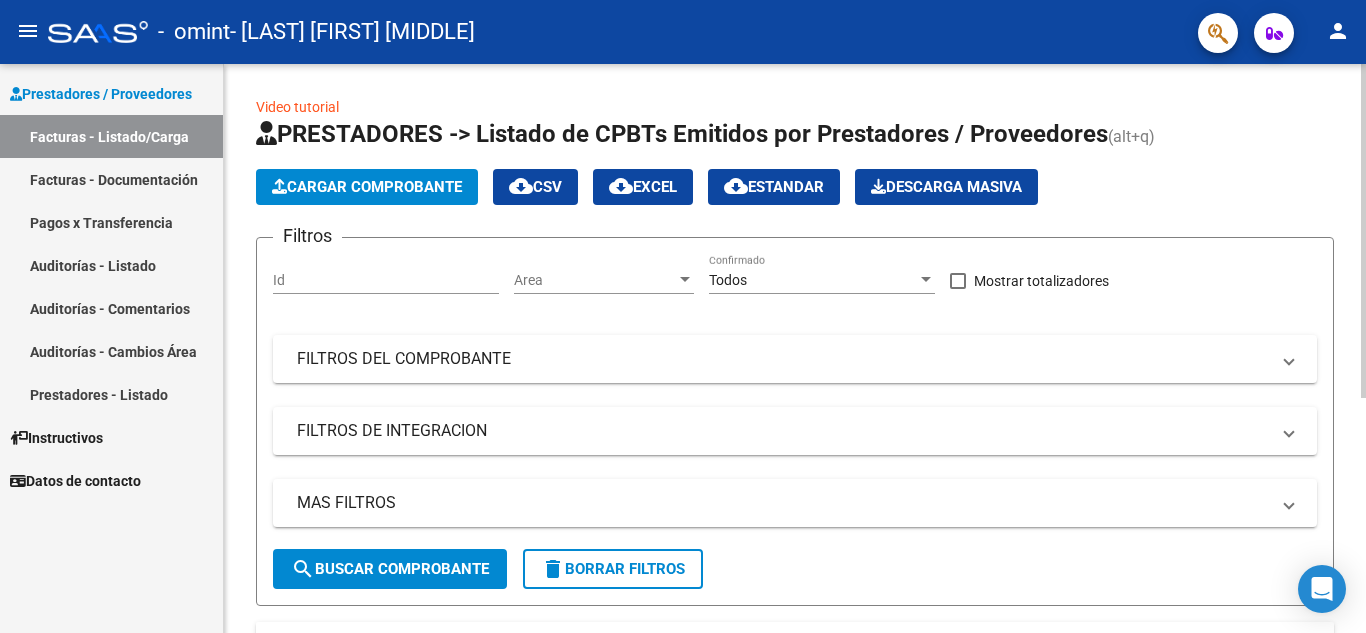 click 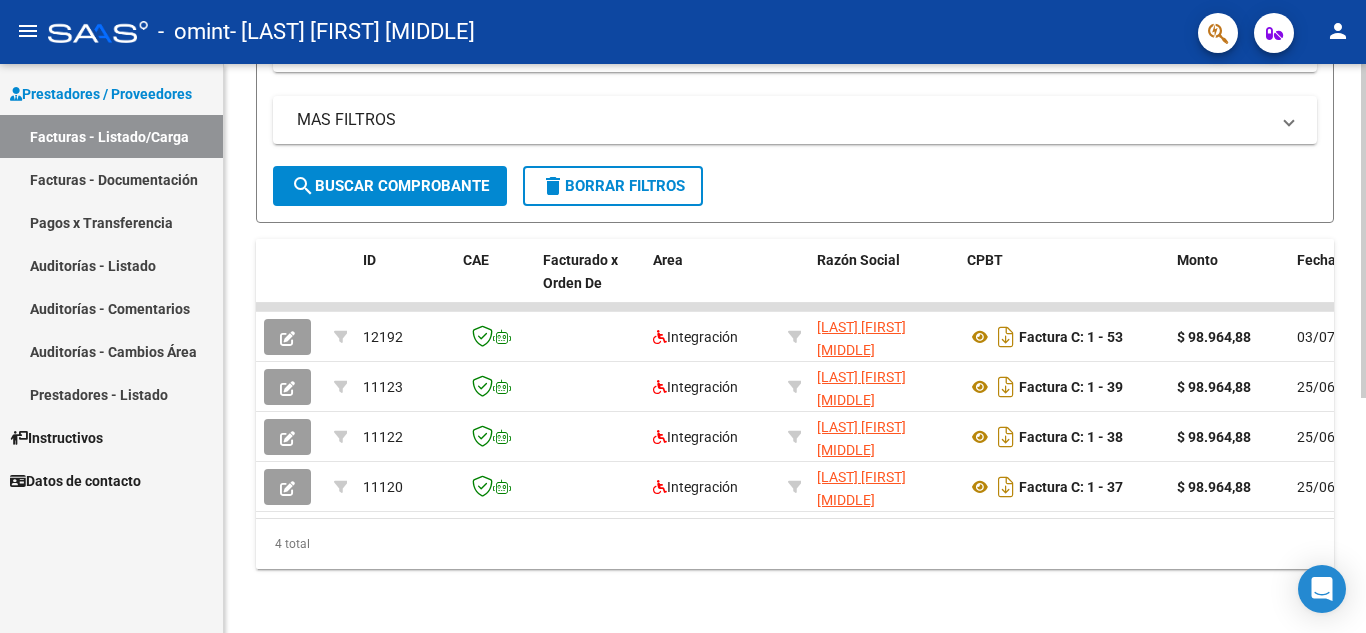 click on "Video tutorial   PRESTADORES -> Listado de CPBTs Emitidos por Prestadores / Proveedores (alt+q)   Cargar Comprobante
cloud_download  CSV  cloud_download  EXCEL  cloud_download  Estandar   Descarga Masiva
Filtros Id Area Area Todos Confirmado   Mostrar totalizadores   FILTROS DEL COMPROBANTE  Comprobante Tipo Comprobante Tipo Start date – End date Fec. Comprobante Desde / Hasta Días Emisión Desde(cant. días) Días Emisión Hasta(cant. días) CUIT / Razón Social Pto. Venta Nro. Comprobante Código SSS CAE Válido CAE Válido Todos Cargado Módulo Hosp. Todos Tiene facturacion Apócrifa Hospital Refes  FILTROS DE INTEGRACION  Período De Prestación Campos del Archivo de Rendición Devuelto x SSS (dr_envio) Todos Rendido x SSS (dr_envio) Tipo de Registro Tipo de Registro Período Presentación Período Presentación Campos del Legajo Asociado (preaprobación) Afiliado Legajo (cuil/nombre) Todos Solo facturas preaprobadas  MAS FILTROS  Todos Con Doc. Respaldatoria Todos Con Trazabilidad Todos – –" 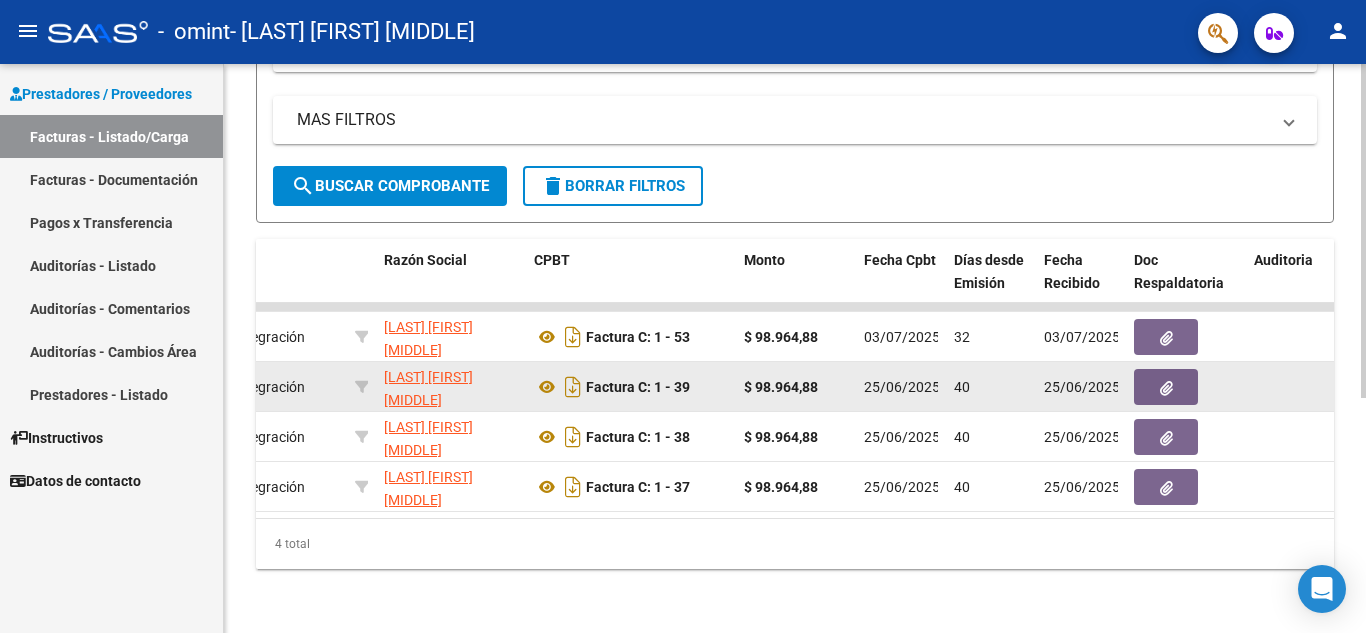 scroll, scrollTop: 0, scrollLeft: 578, axis: horizontal 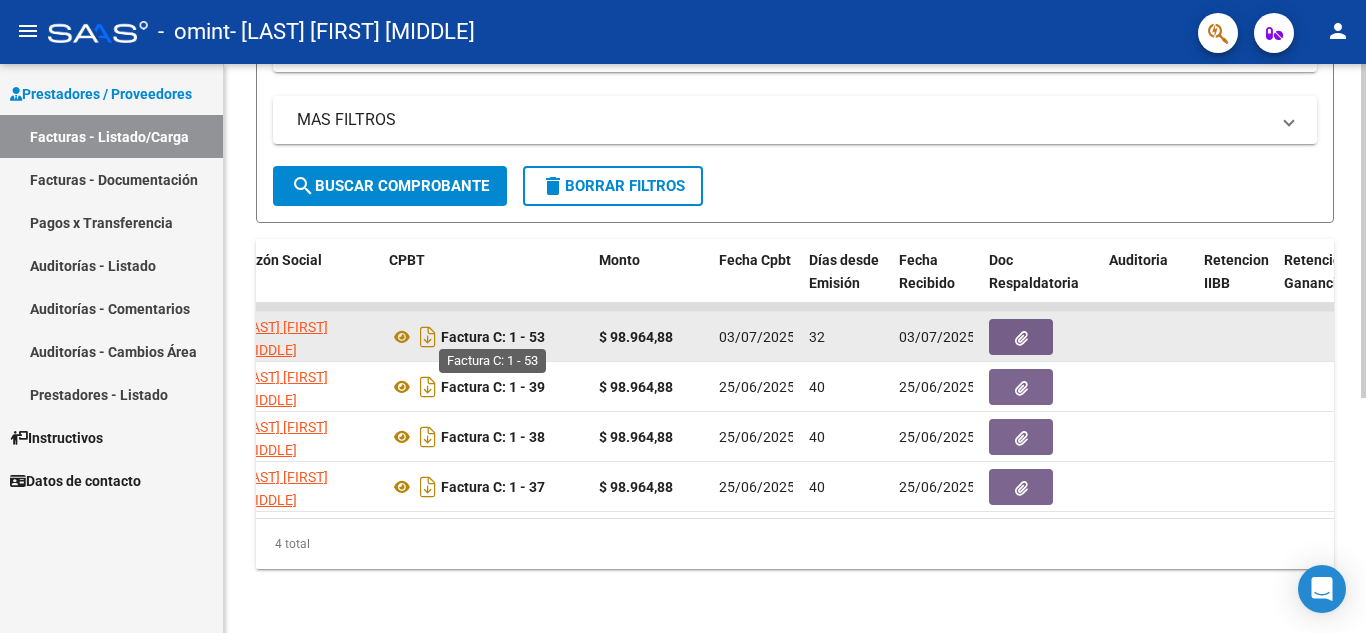 click on "Factura C: 1 - 53" 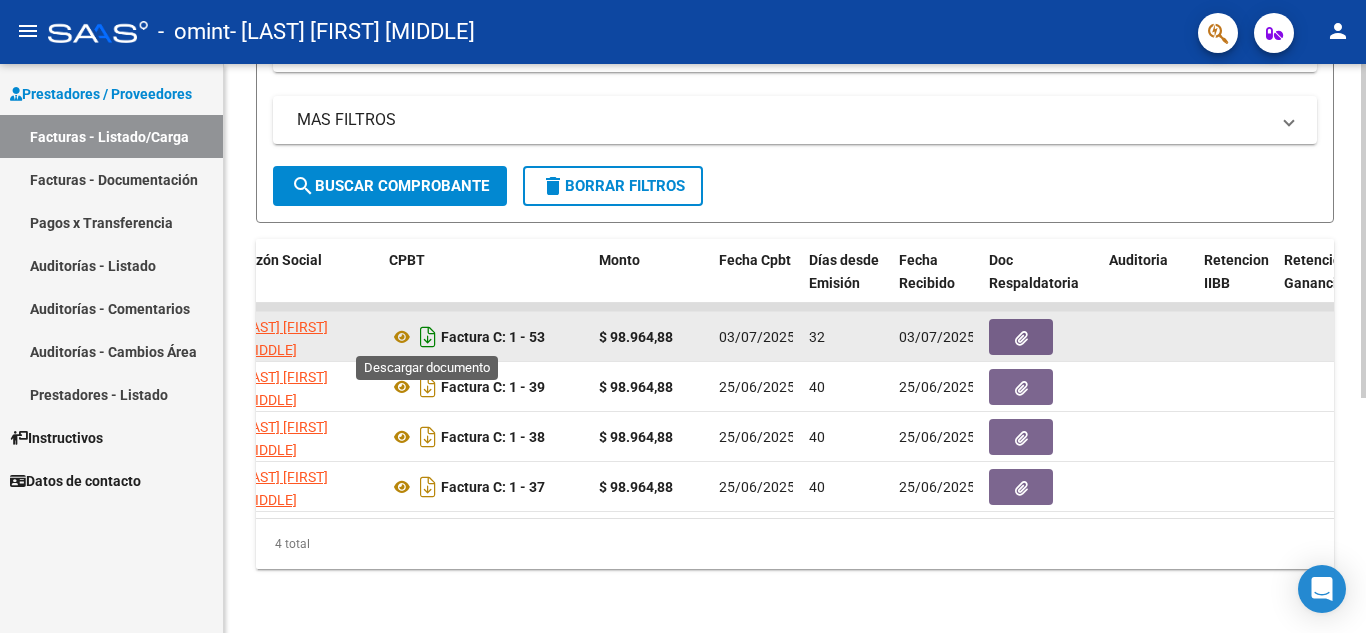 click 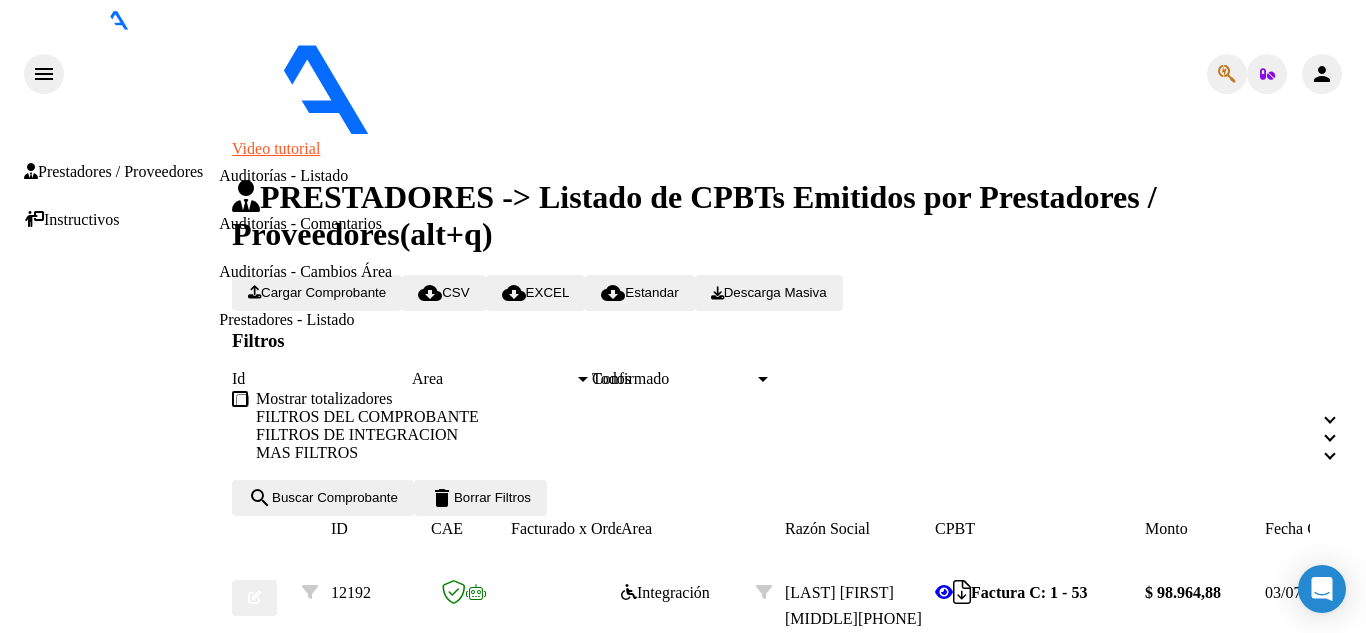 scroll, scrollTop: 0, scrollLeft: 0, axis: both 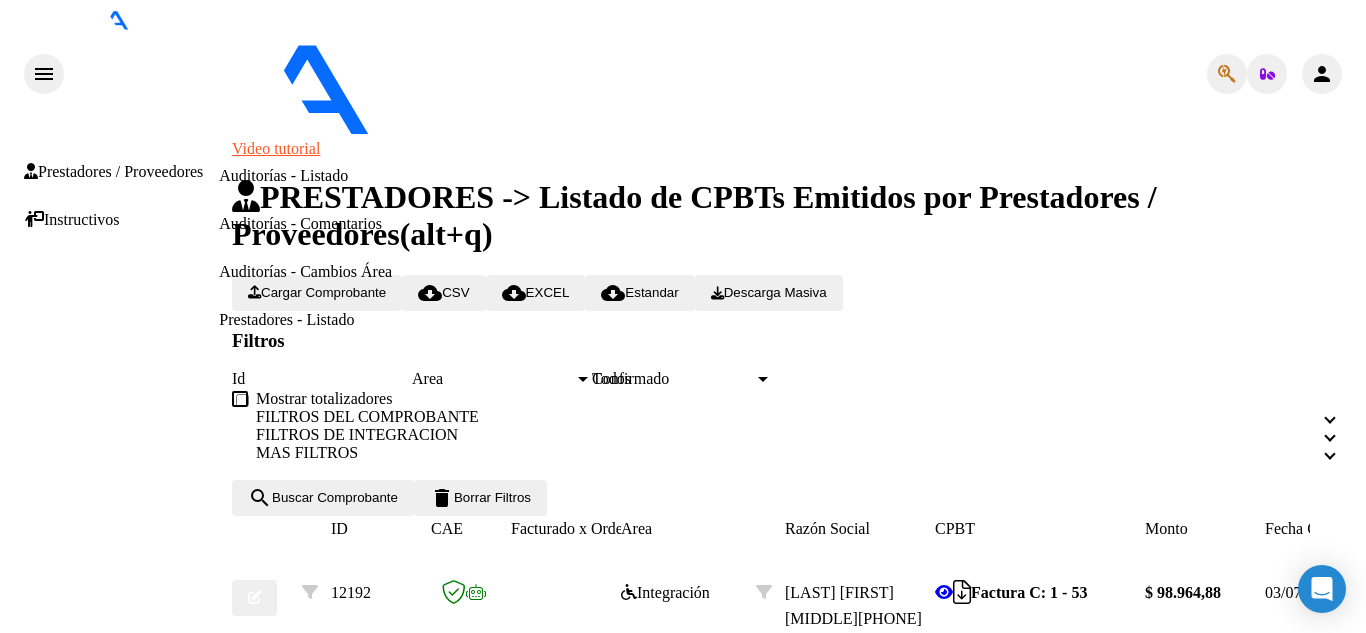 click on "Cargar Comprobante" 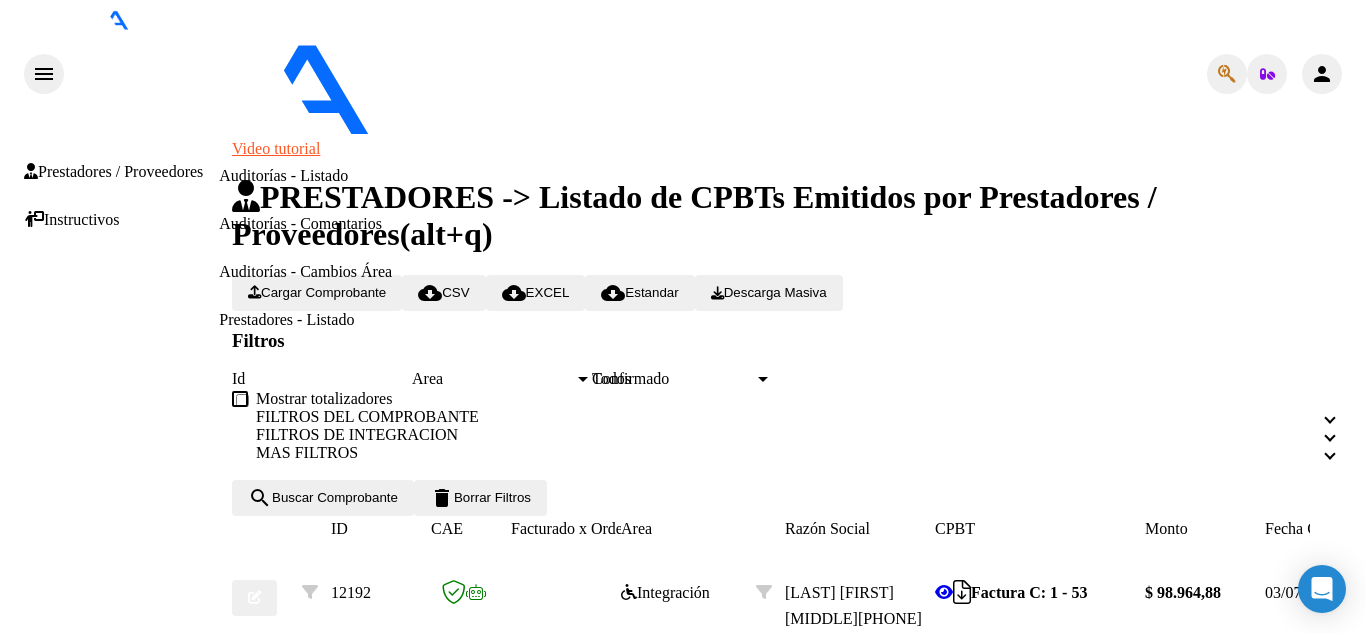 click at bounding box center [683, 2767] 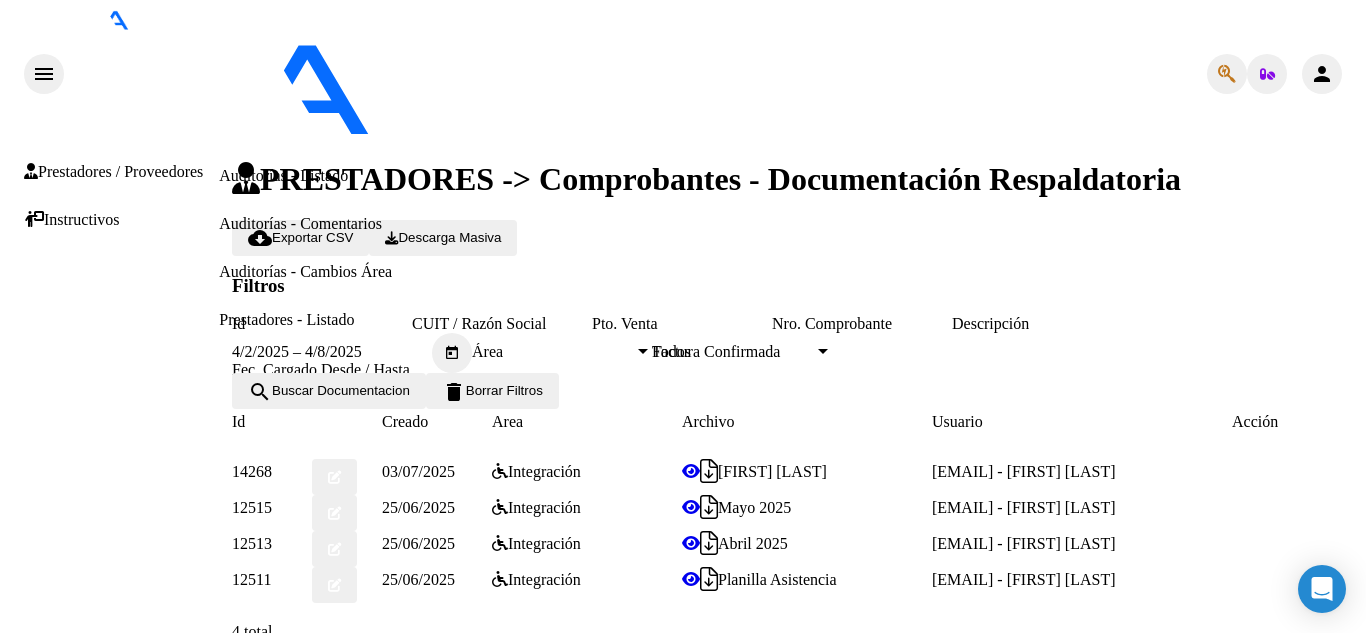 scroll, scrollTop: 171, scrollLeft: 0, axis: vertical 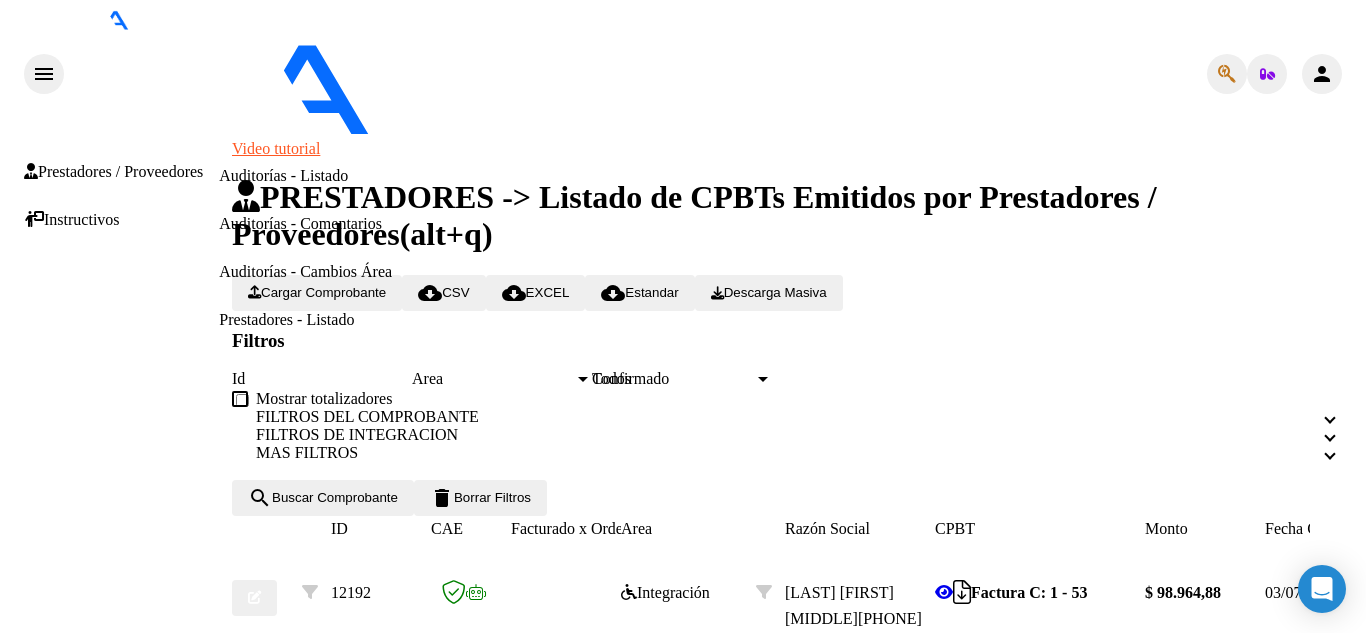 click on "Cargar Comprobante" 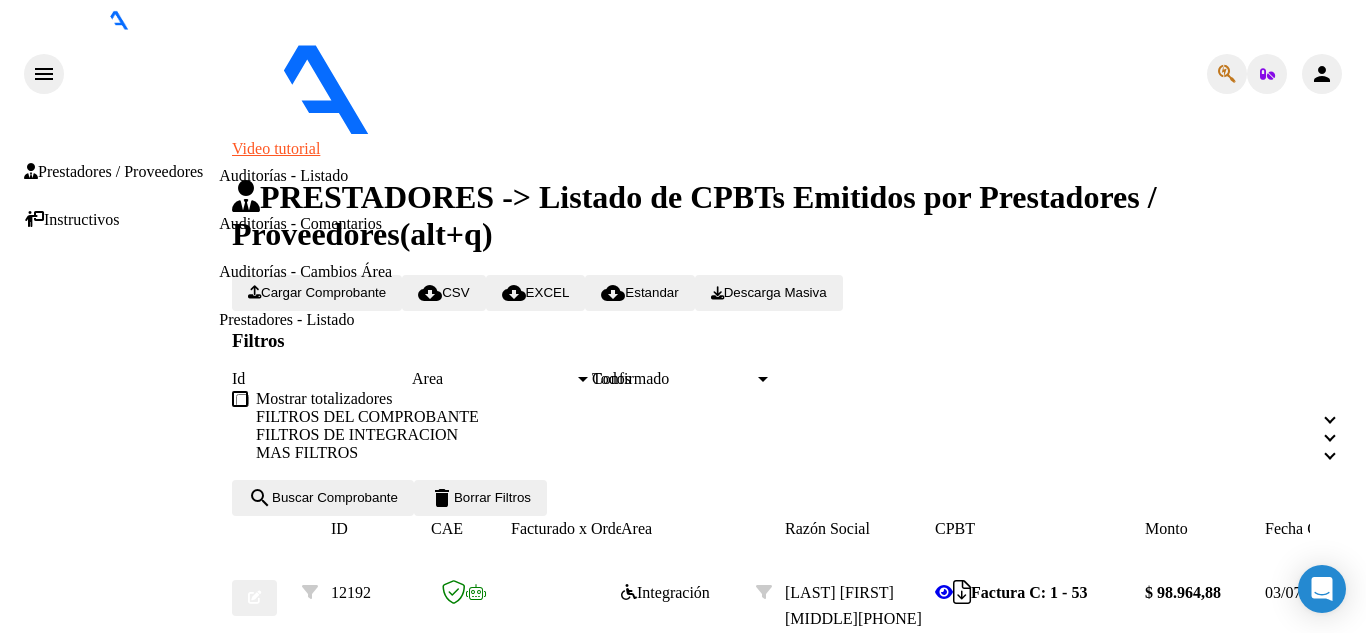 click at bounding box center (178, 2873) 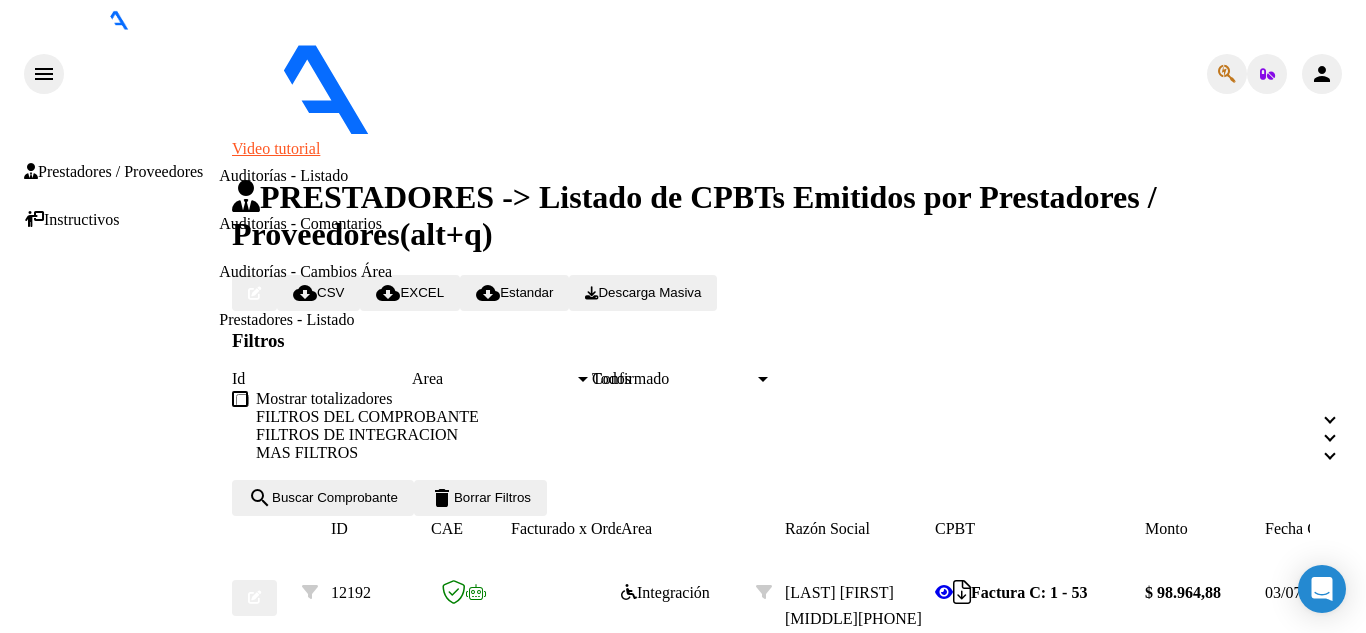 scroll, scrollTop: 0, scrollLeft: 0, axis: both 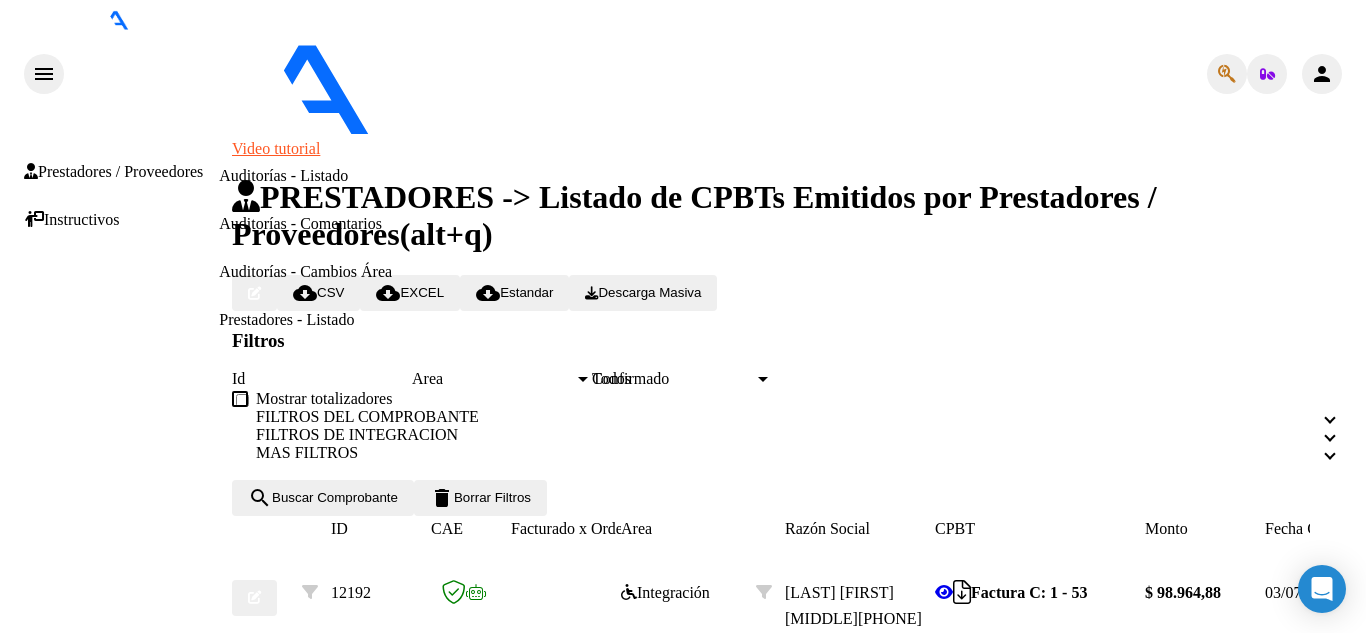 click 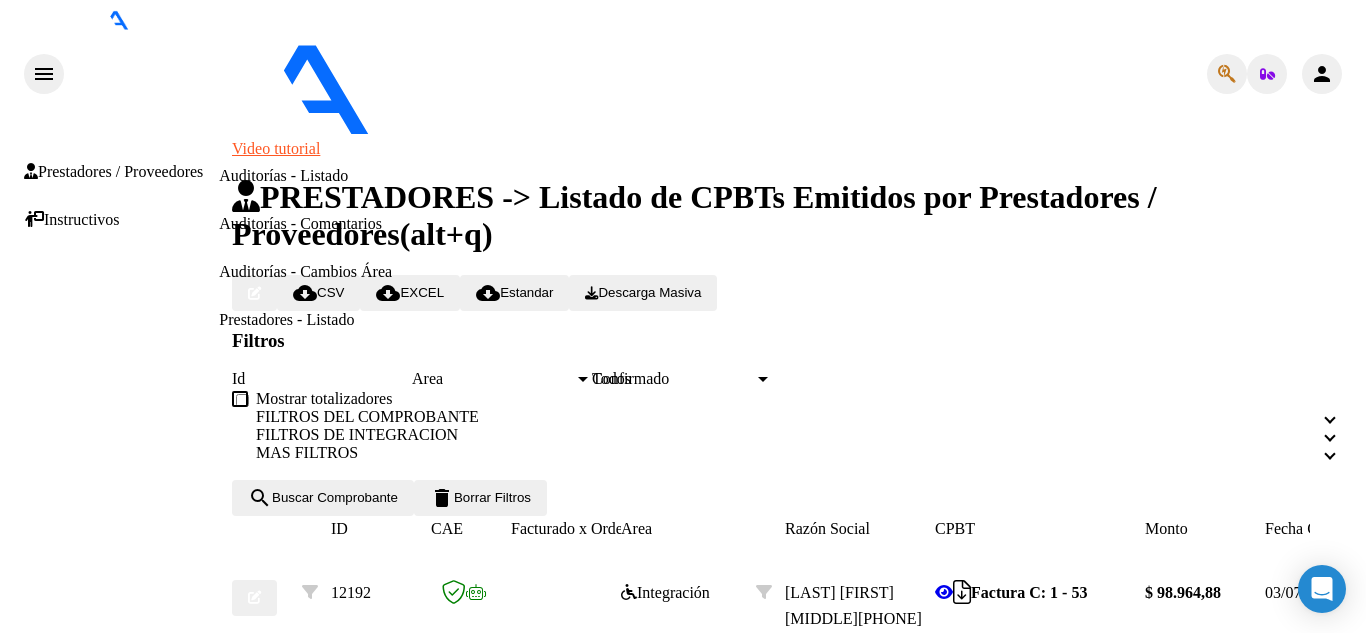 scroll, scrollTop: 435, scrollLeft: 0, axis: vertical 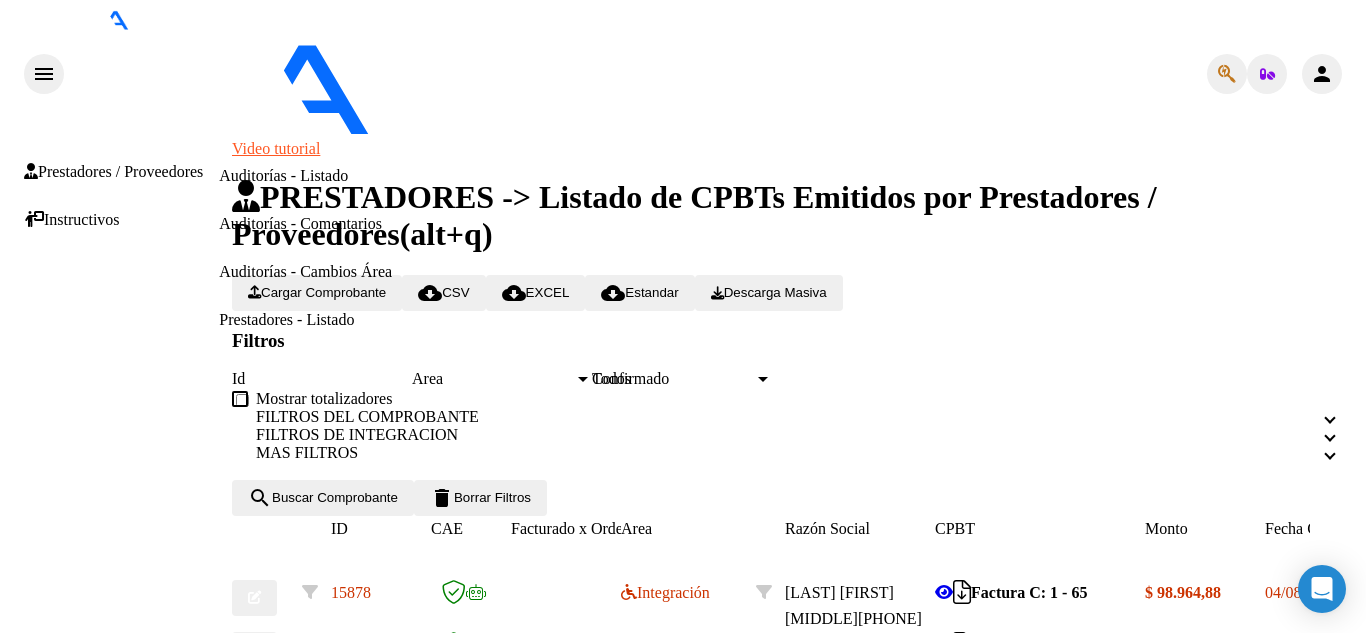 drag, startPoint x: 1365, startPoint y: 165, endPoint x: 1354, endPoint y: 255, distance: 90.66973 